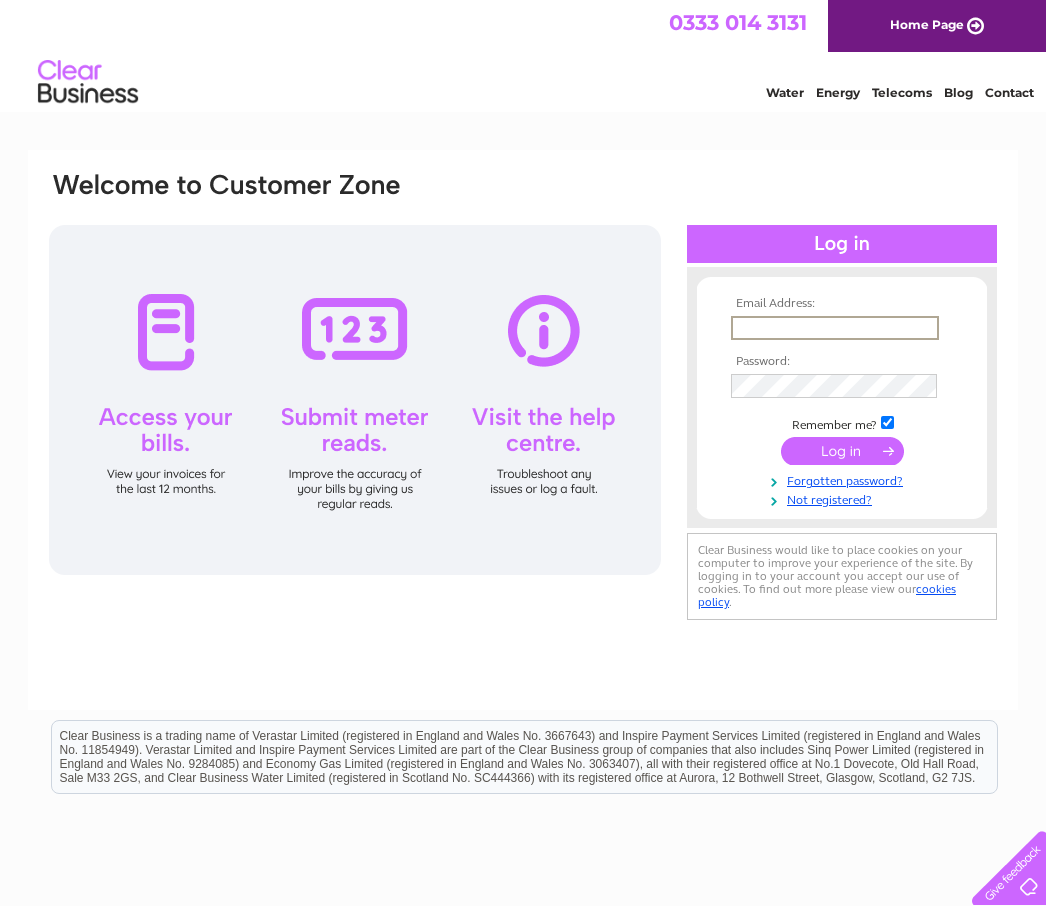 scroll, scrollTop: 0, scrollLeft: 0, axis: both 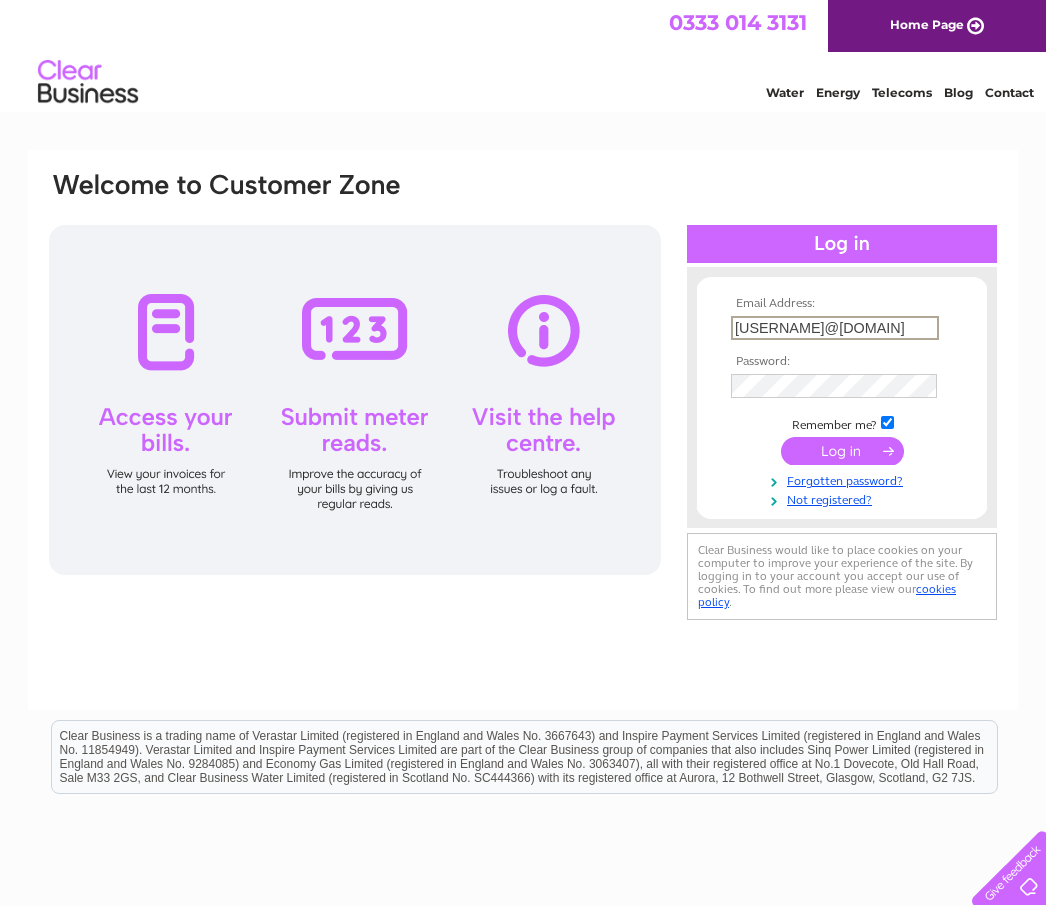 click at bounding box center (842, 451) 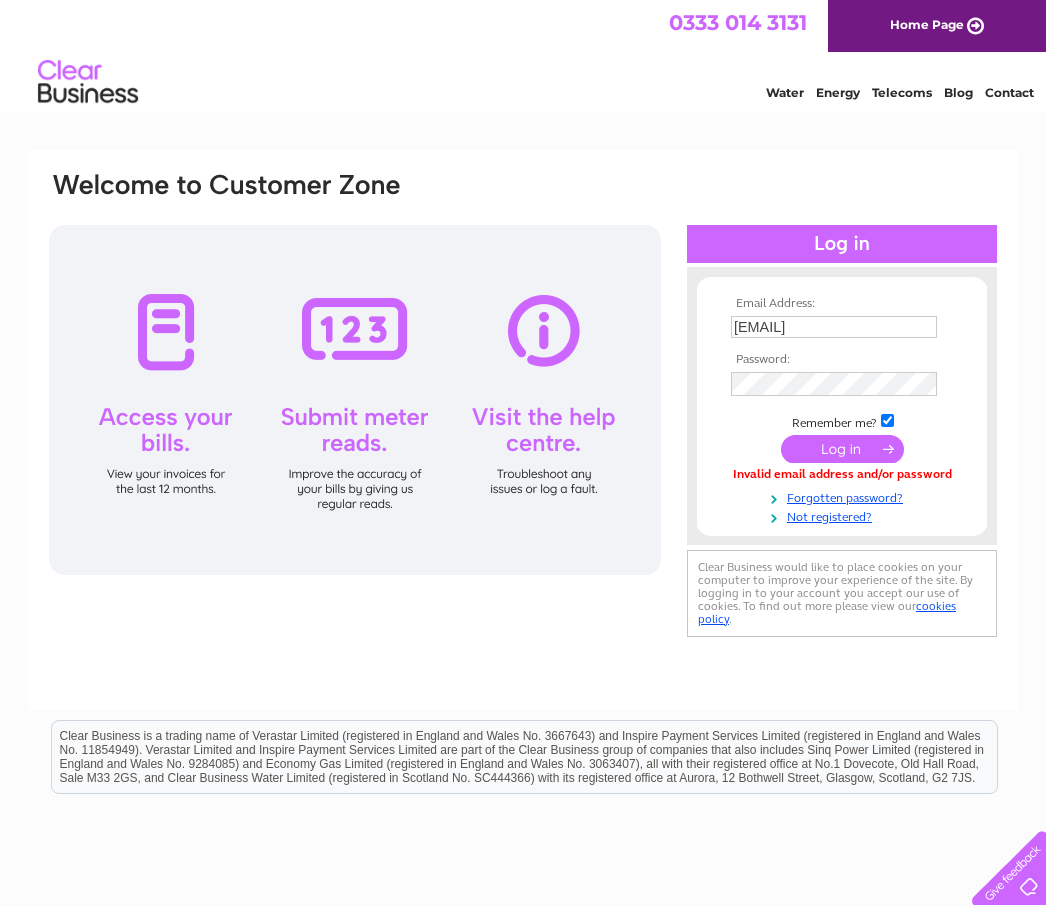 scroll, scrollTop: 0, scrollLeft: 0, axis: both 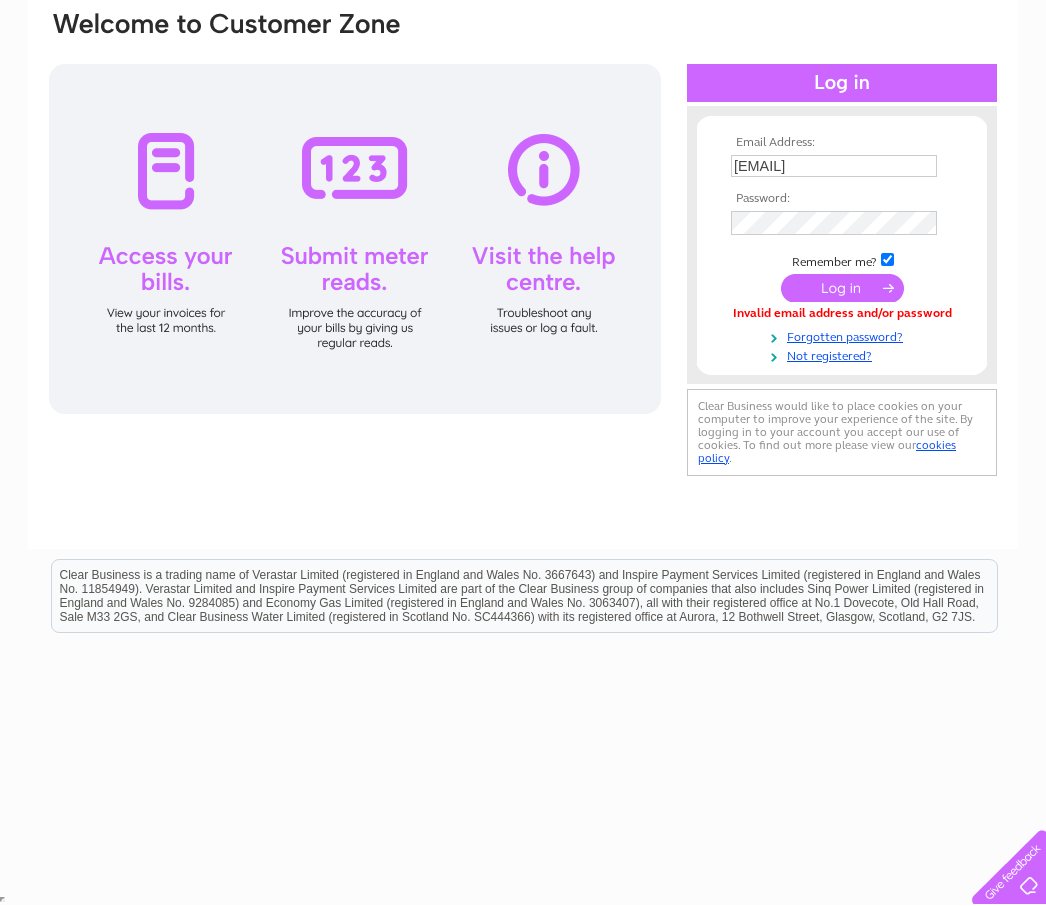 click at bounding box center (842, 289) 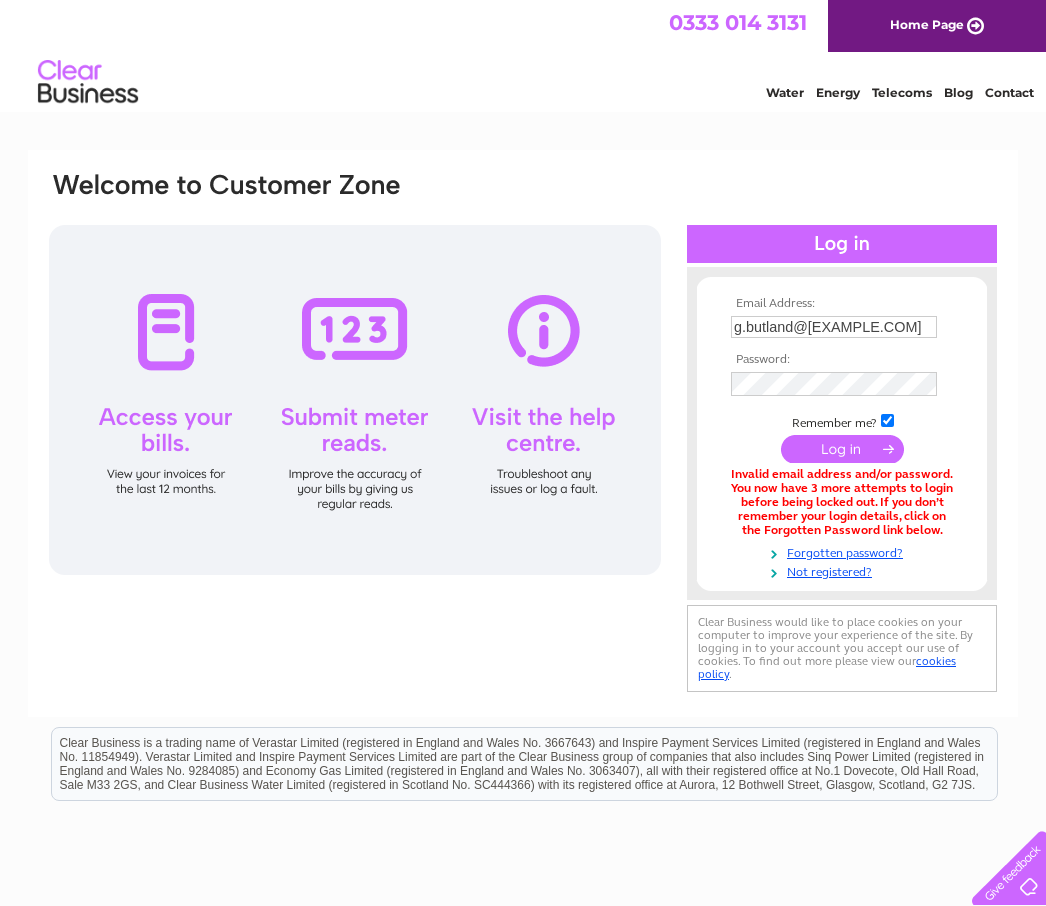 scroll, scrollTop: 0, scrollLeft: 0, axis: both 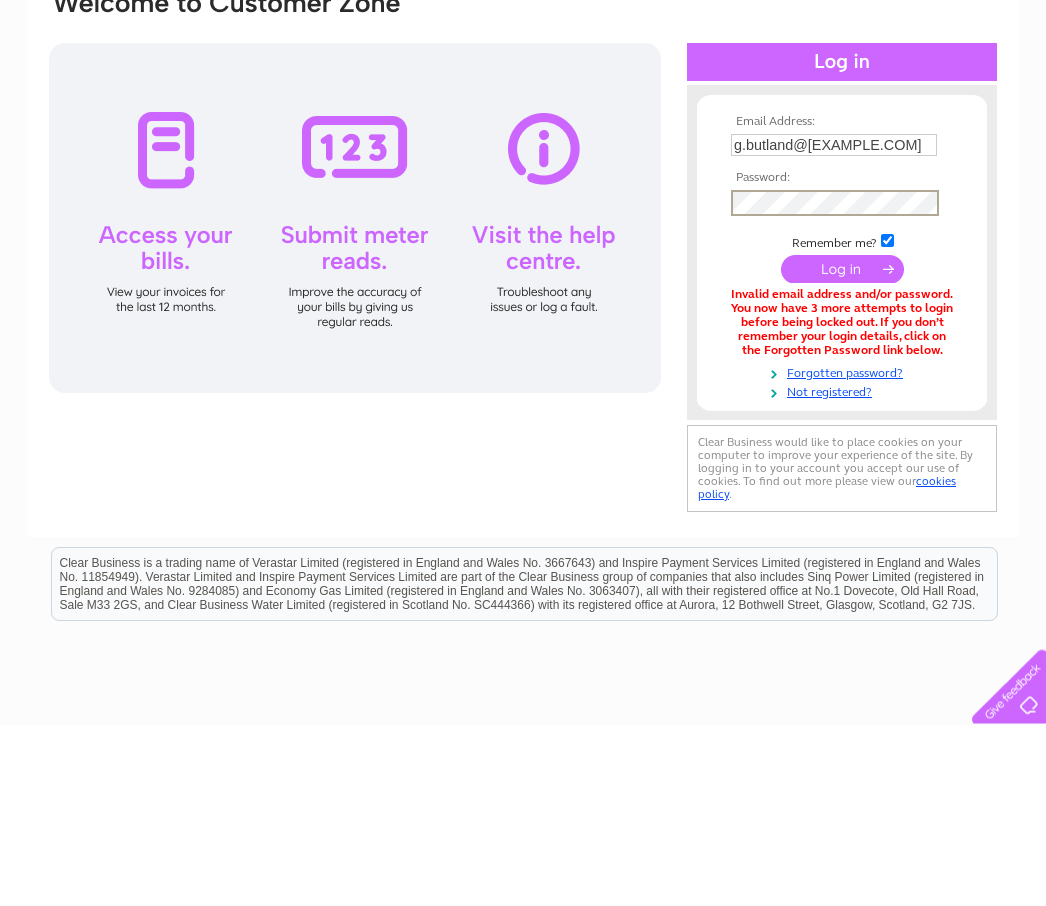 type on "g.butland@Btinternet.com" 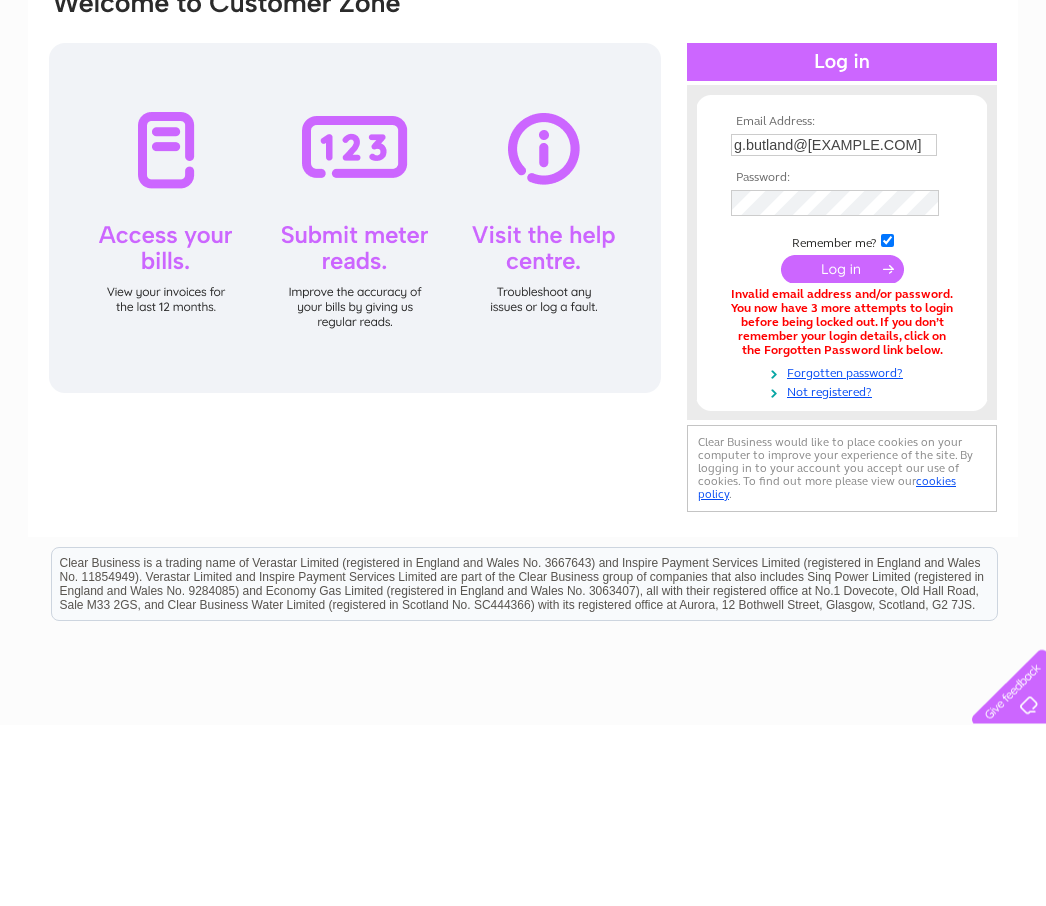 scroll, scrollTop: 160, scrollLeft: 0, axis: vertical 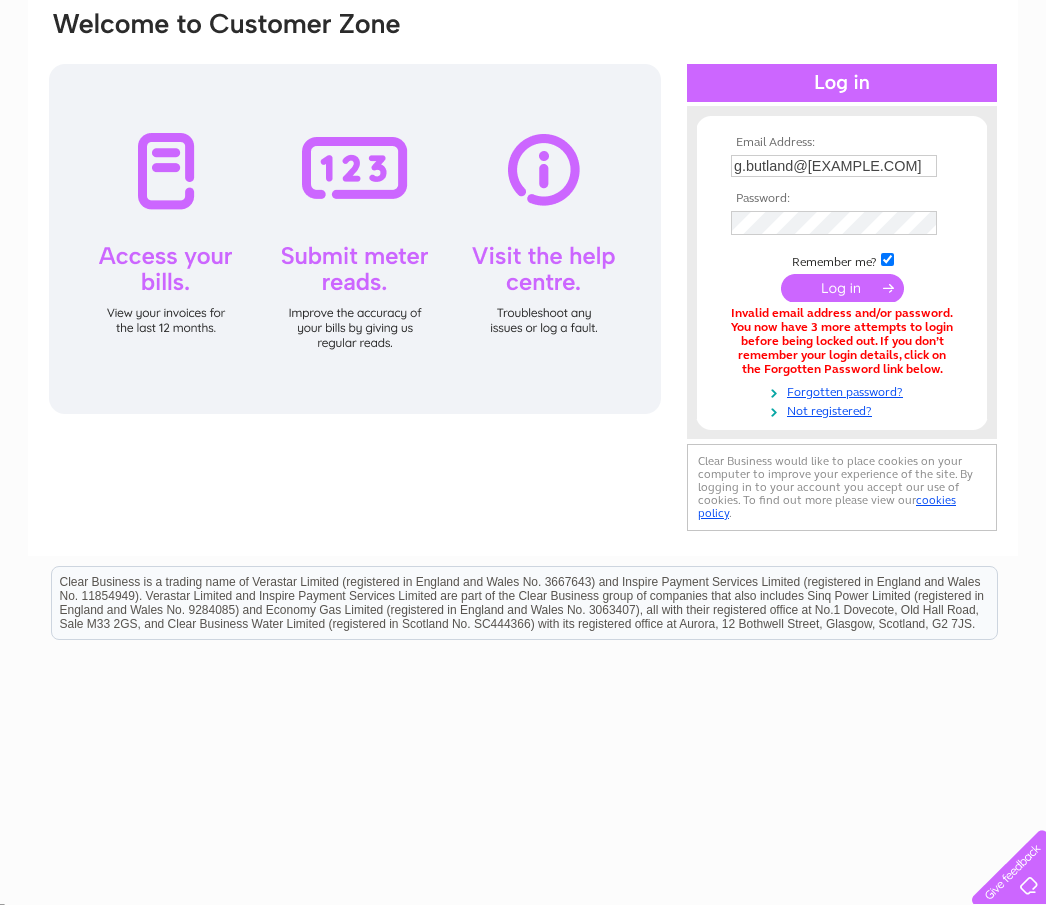 click at bounding box center [842, 289] 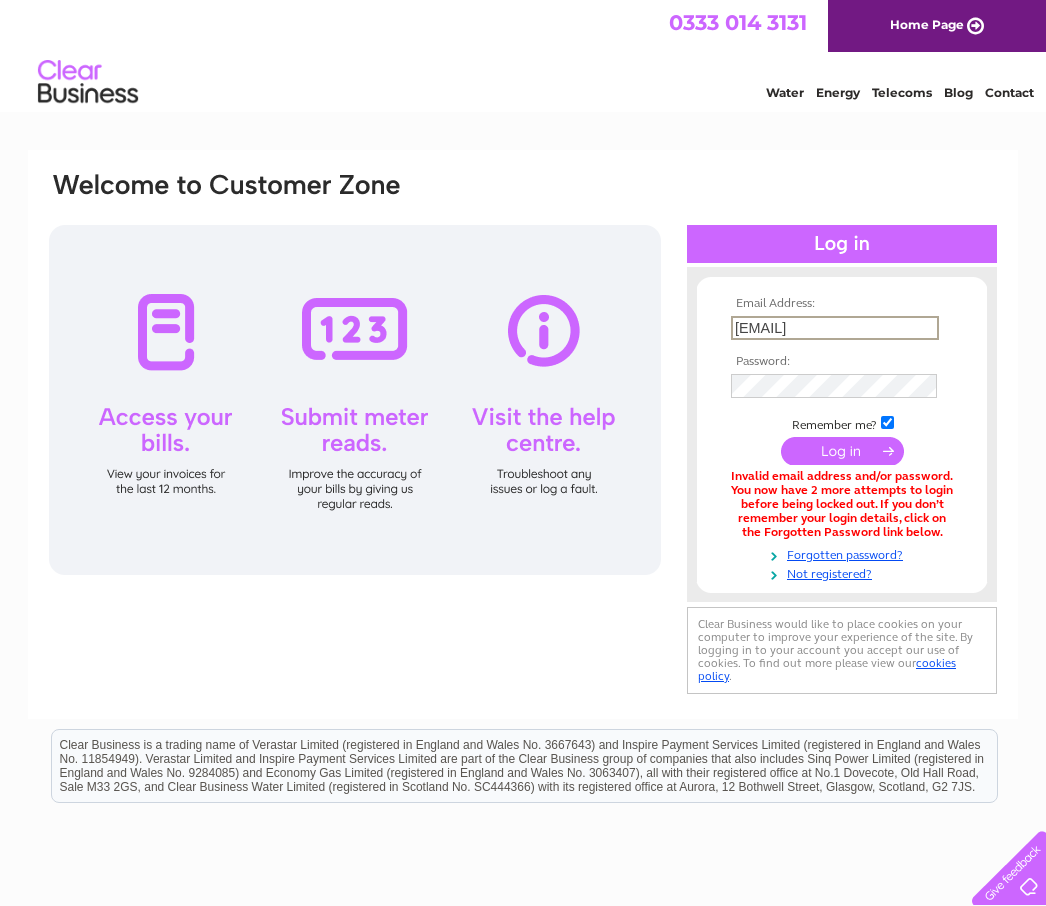 scroll, scrollTop: 0, scrollLeft: 0, axis: both 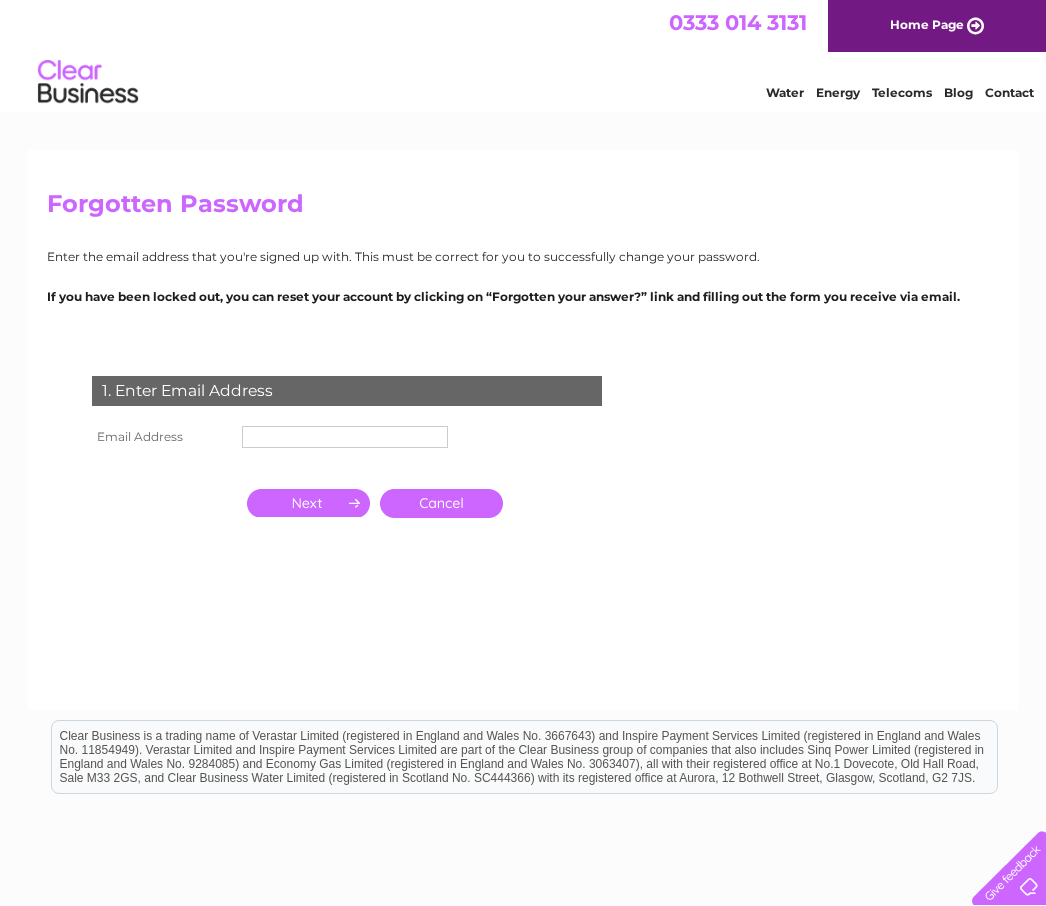 click at bounding box center (345, 437) 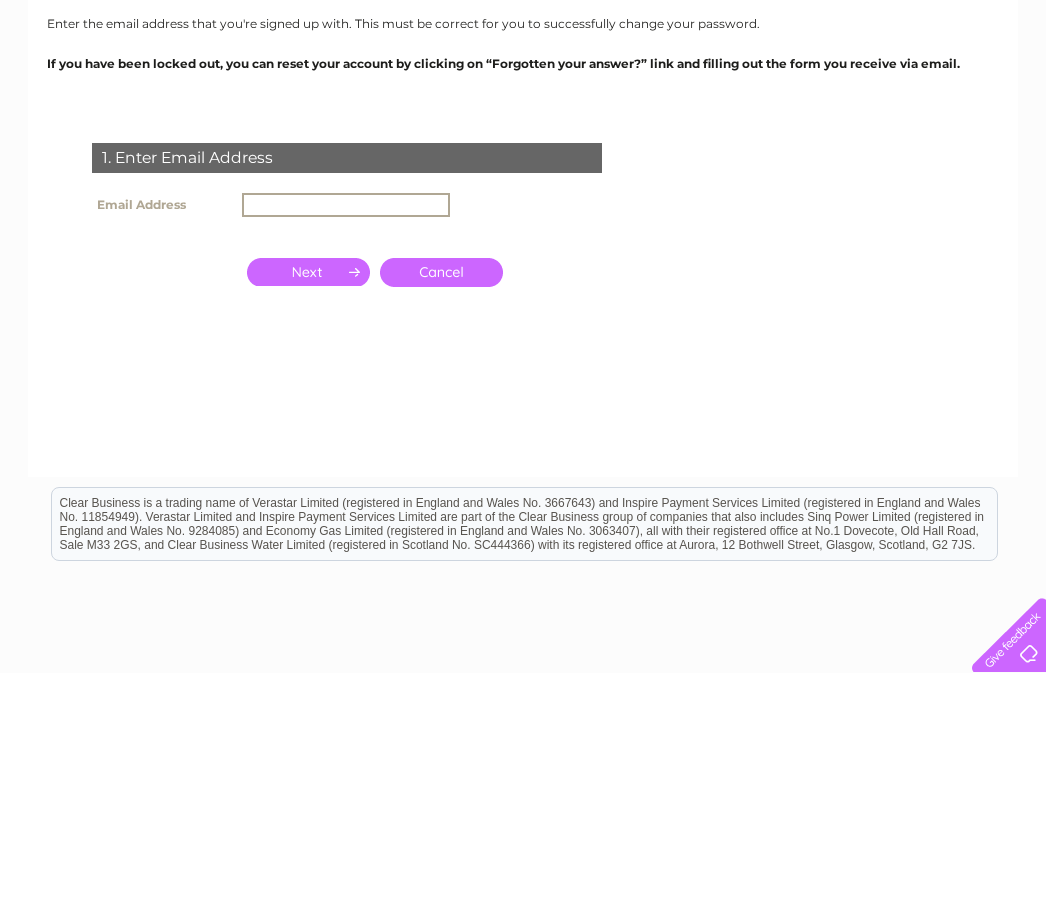 type on "g.butland@btinternet.com" 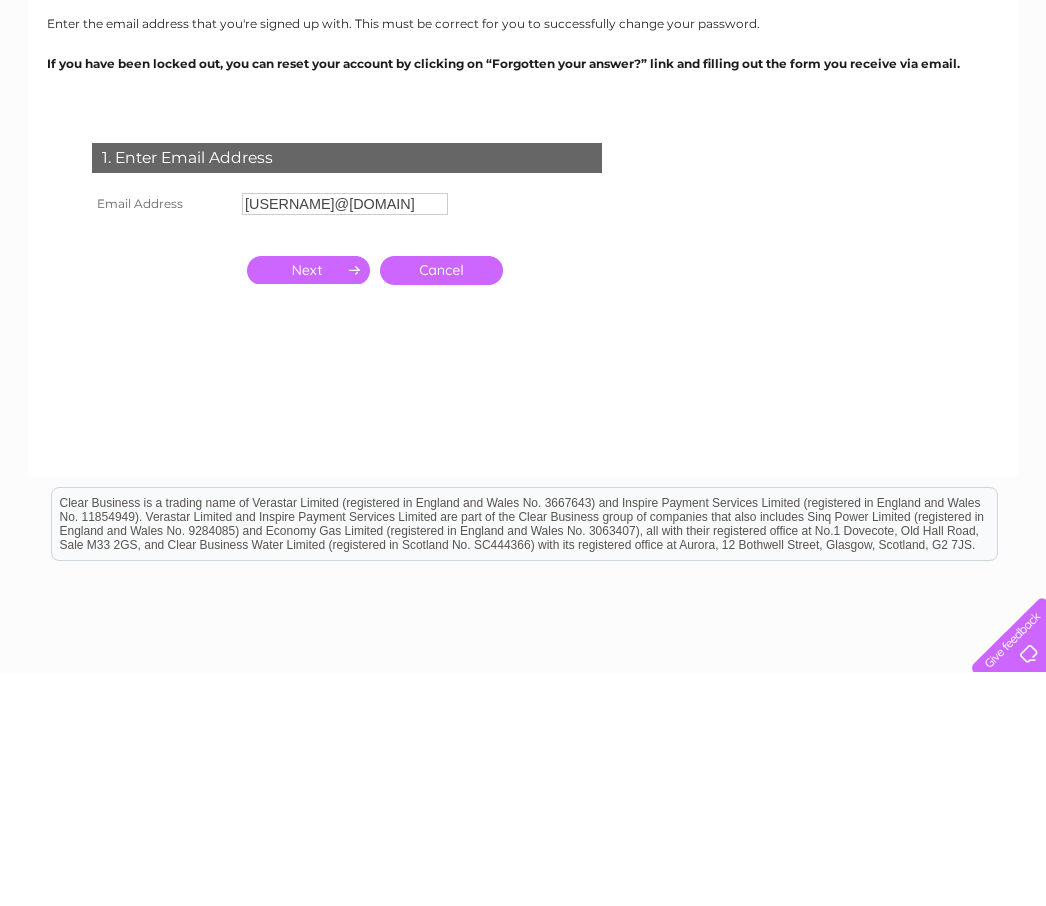 scroll, scrollTop: 160, scrollLeft: 0, axis: vertical 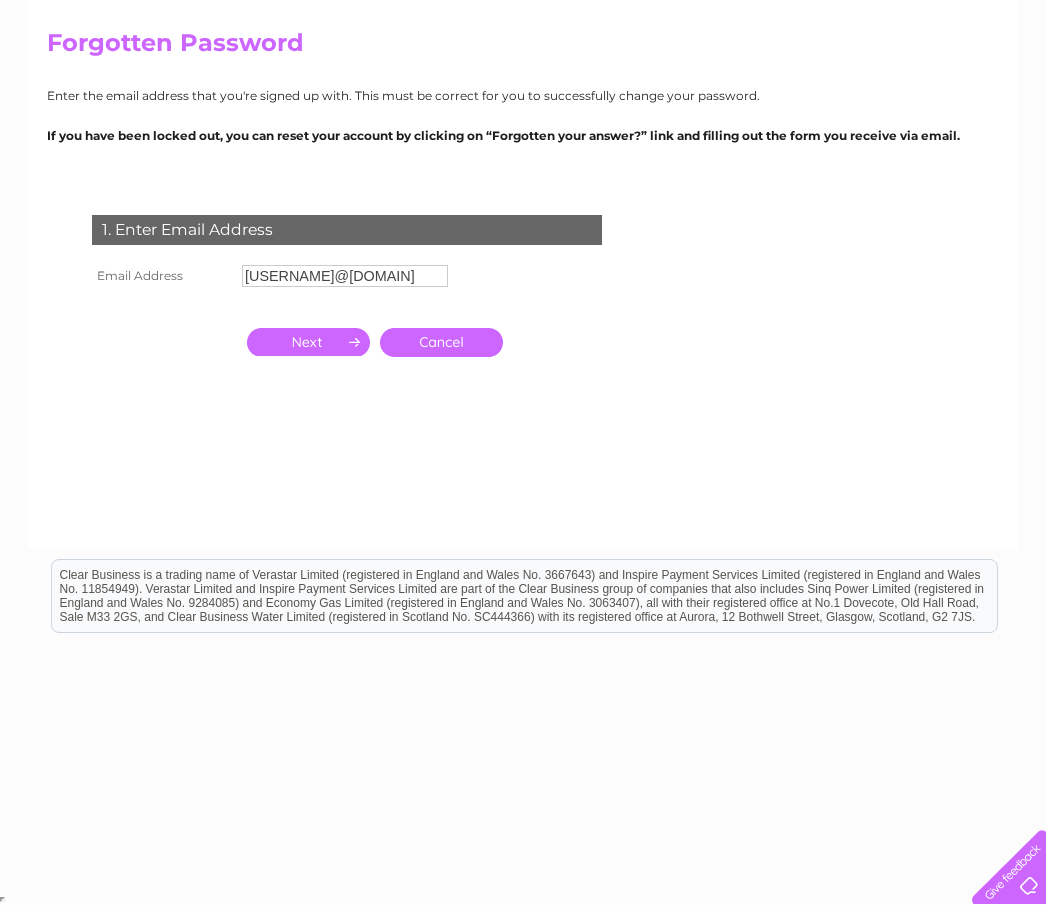 click at bounding box center (308, 343) 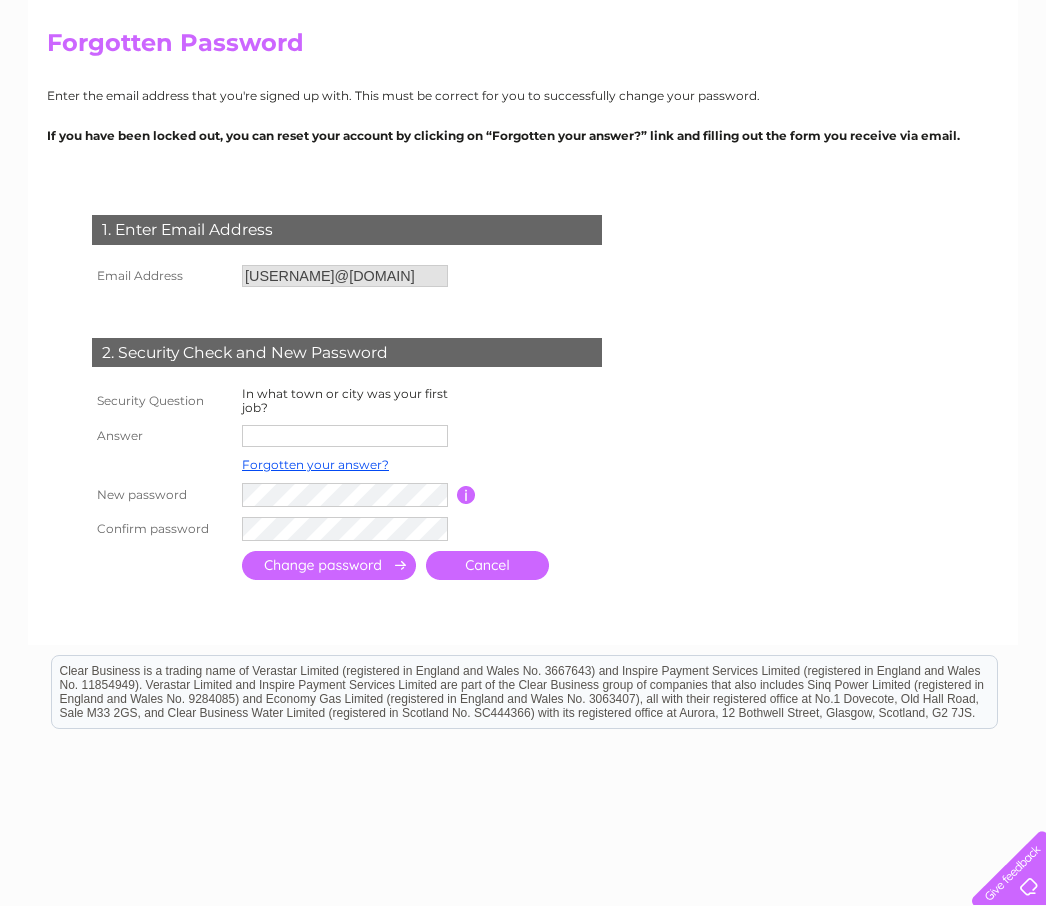 click on "In what town or city was your first job?" at bounding box center [347, 401] 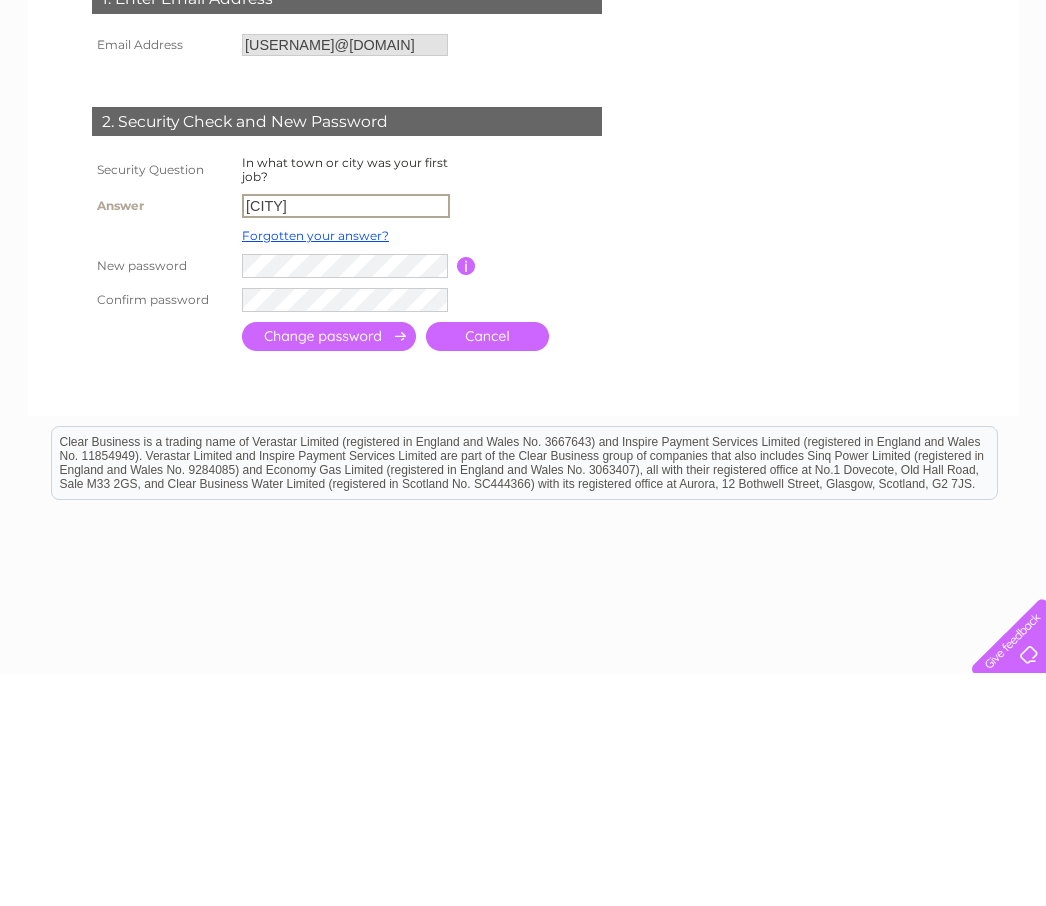 type on "Haverfordwest" 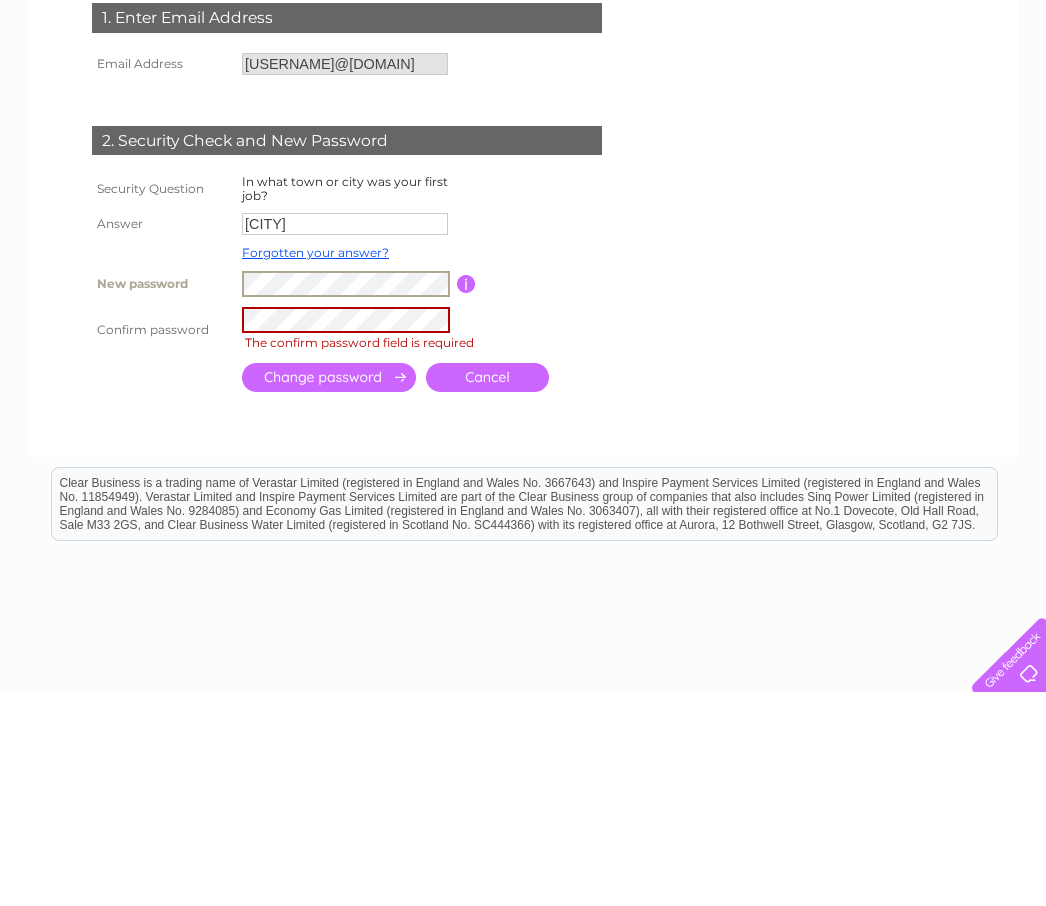 click on "The confirm password field is required" at bounding box center (436, 543) 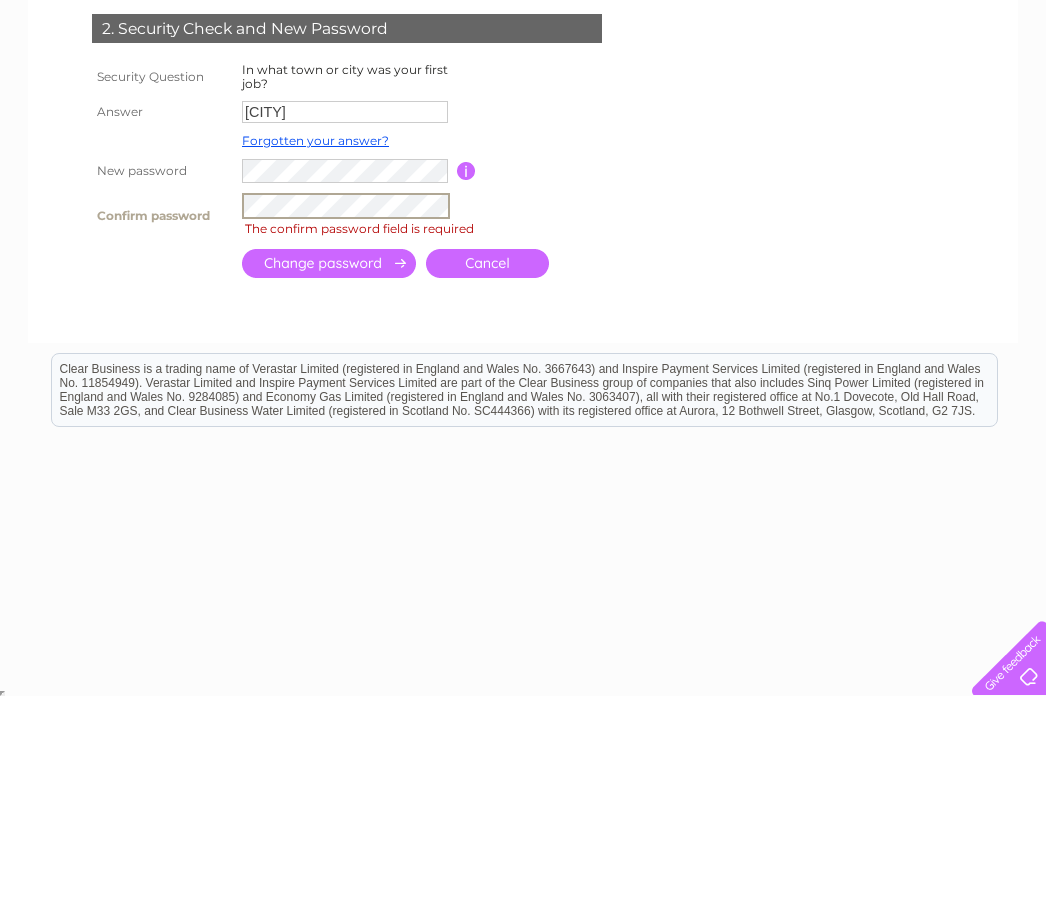 scroll, scrollTop: 256, scrollLeft: 0, axis: vertical 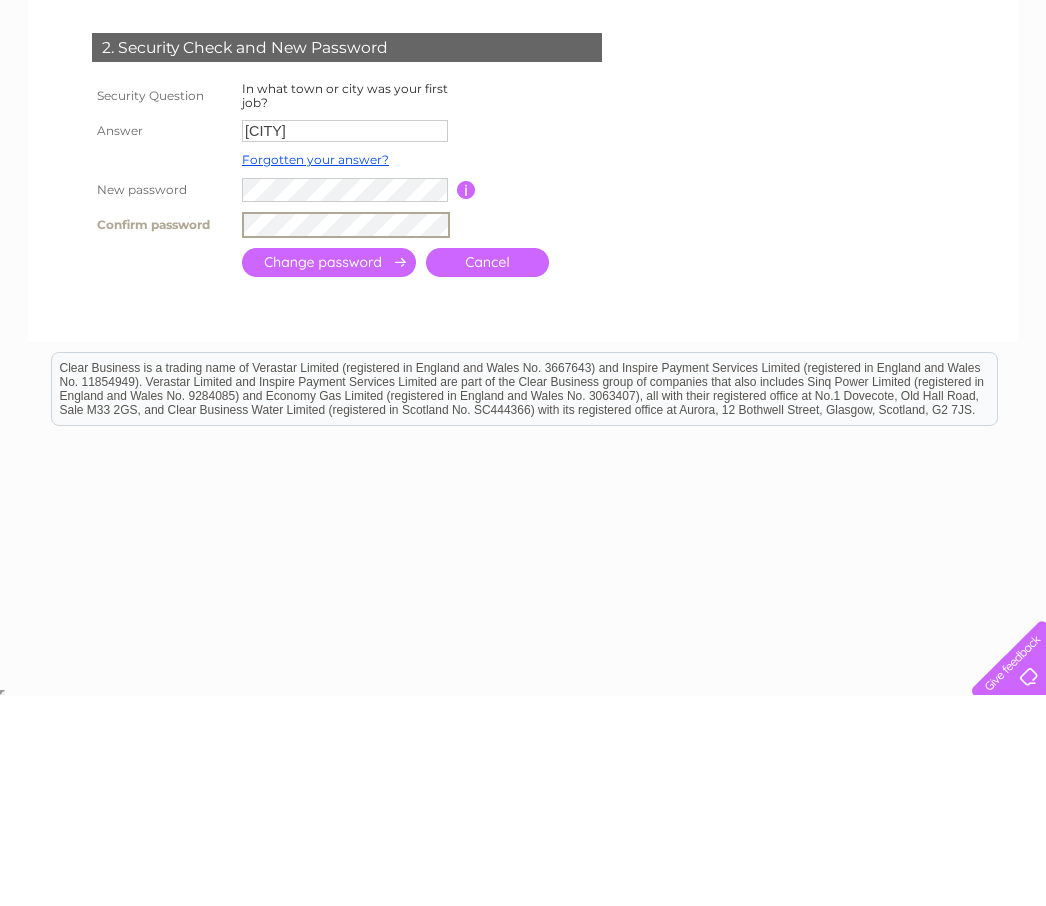 click at bounding box center [329, 472] 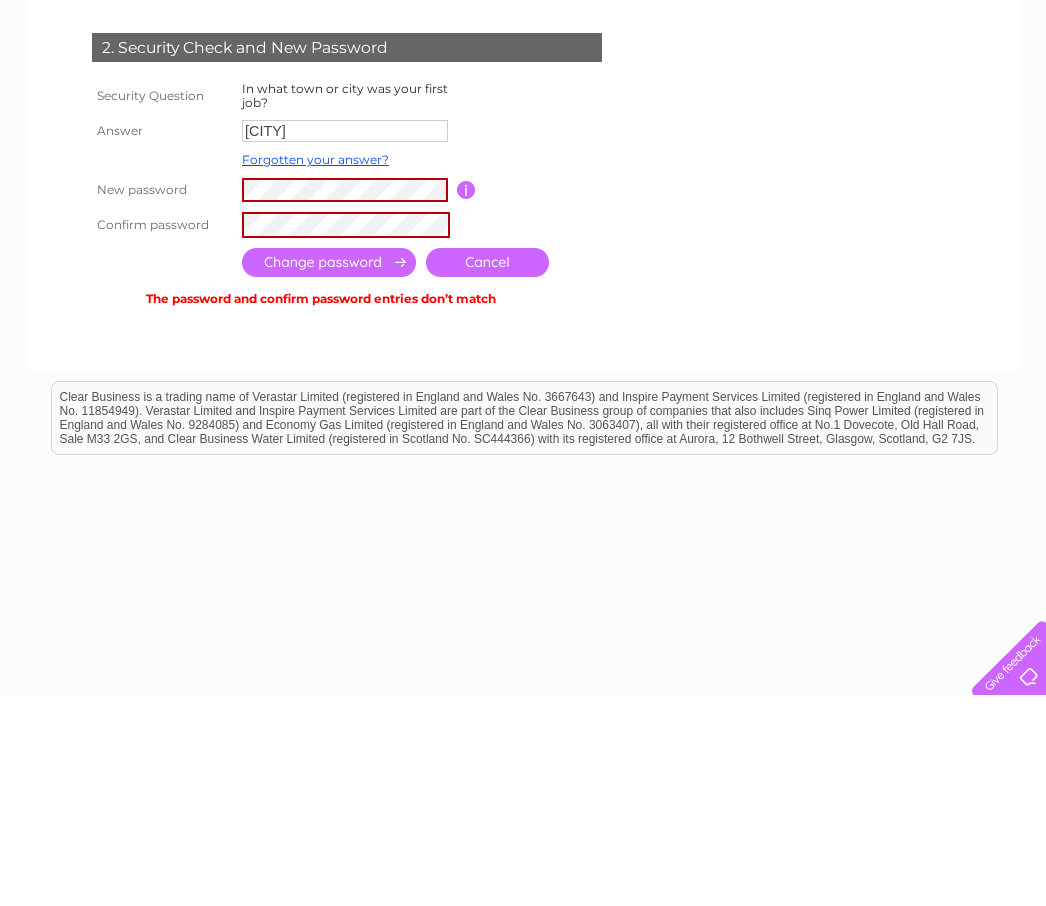 scroll, scrollTop: 286, scrollLeft: 0, axis: vertical 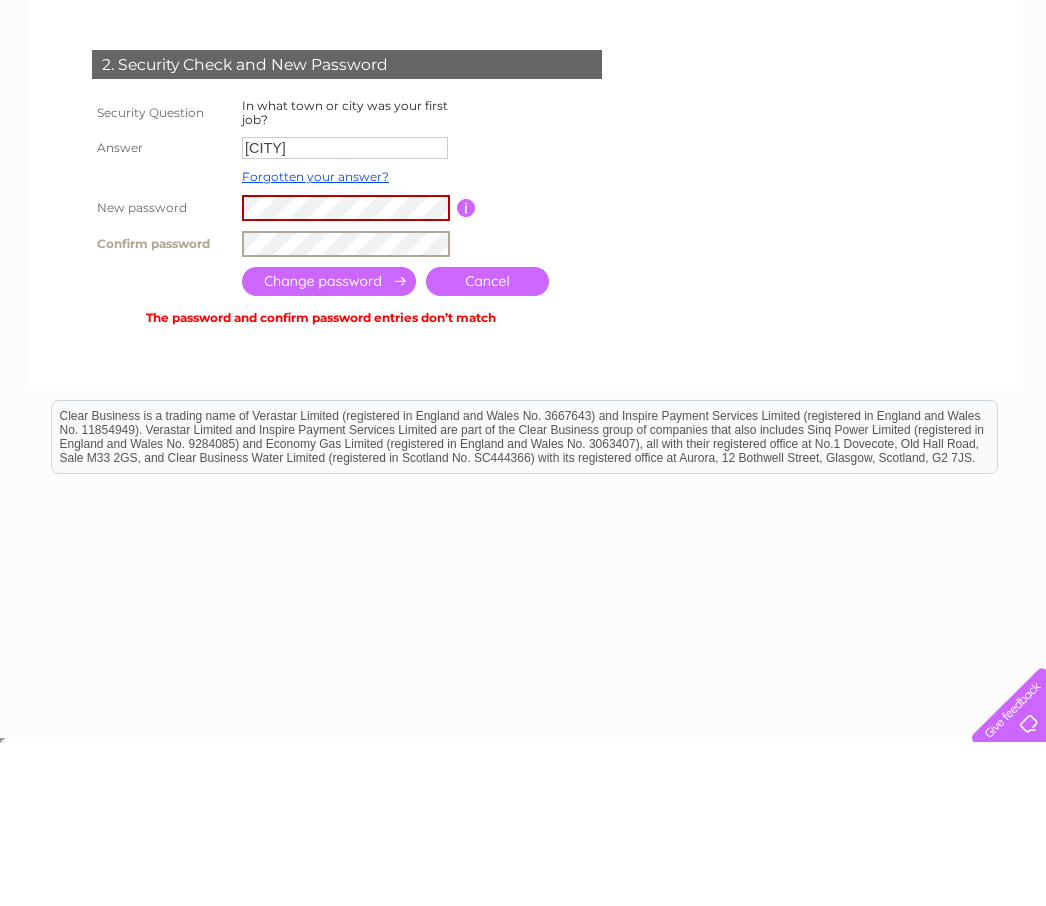 click at bounding box center [329, 444] 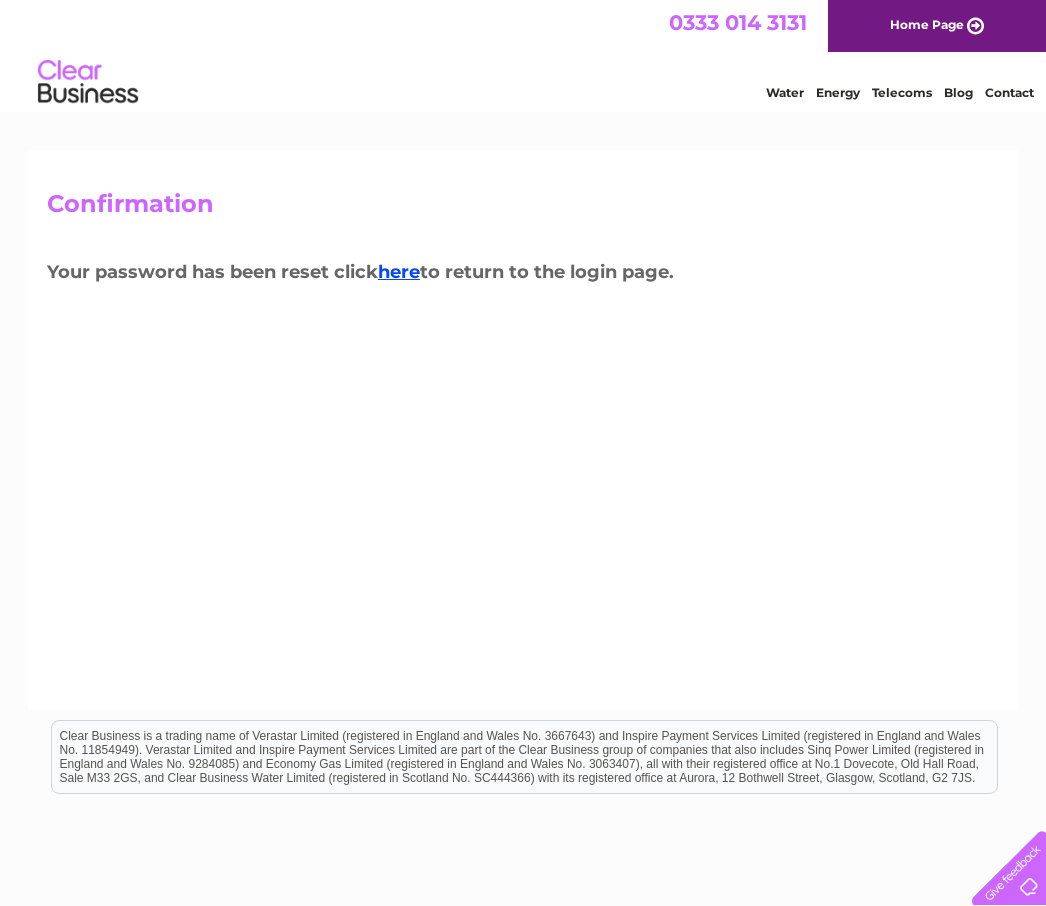 scroll, scrollTop: 0, scrollLeft: 0, axis: both 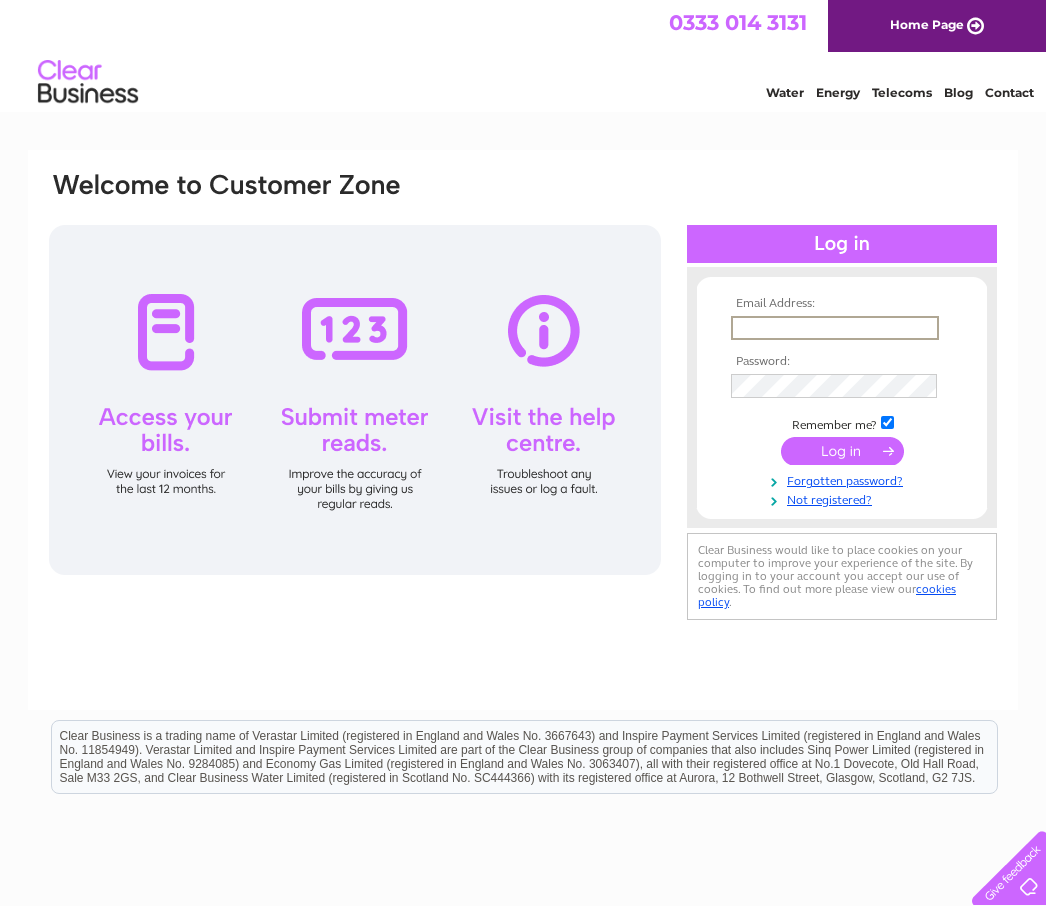 click at bounding box center [835, 328] 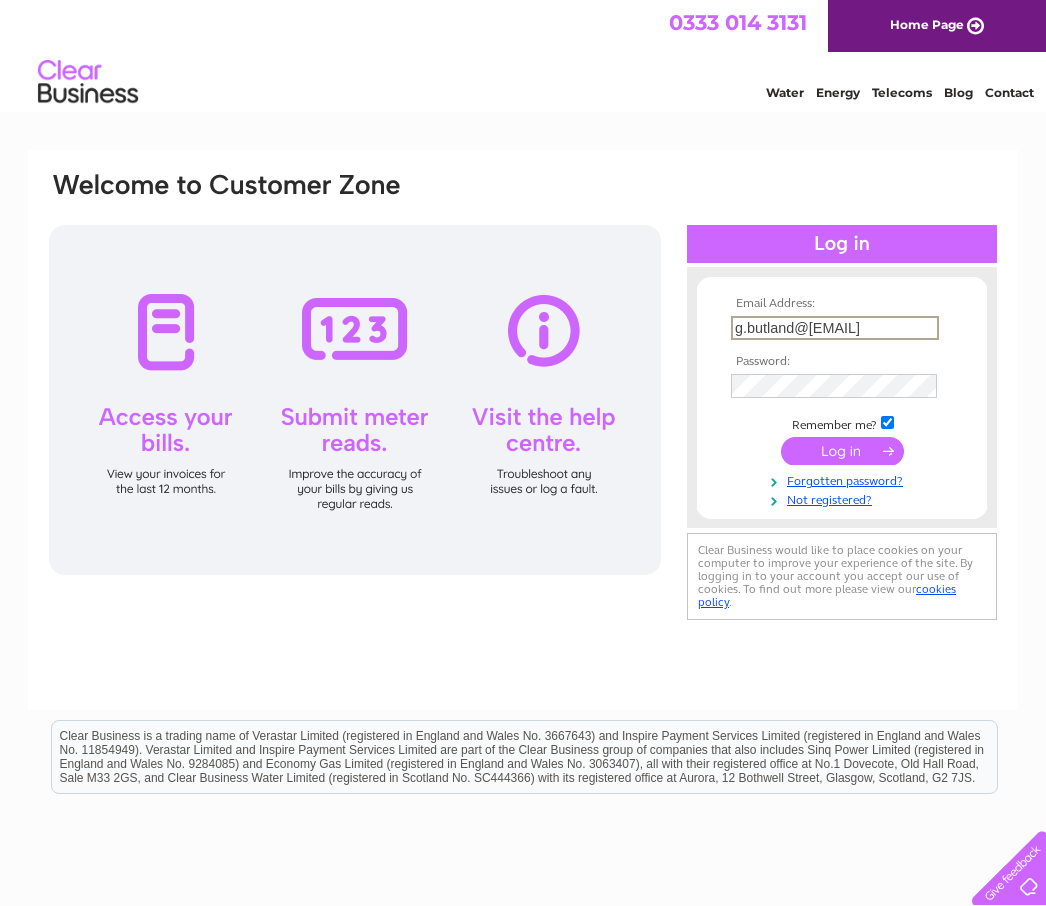 type on "g.butland@btinternet.com" 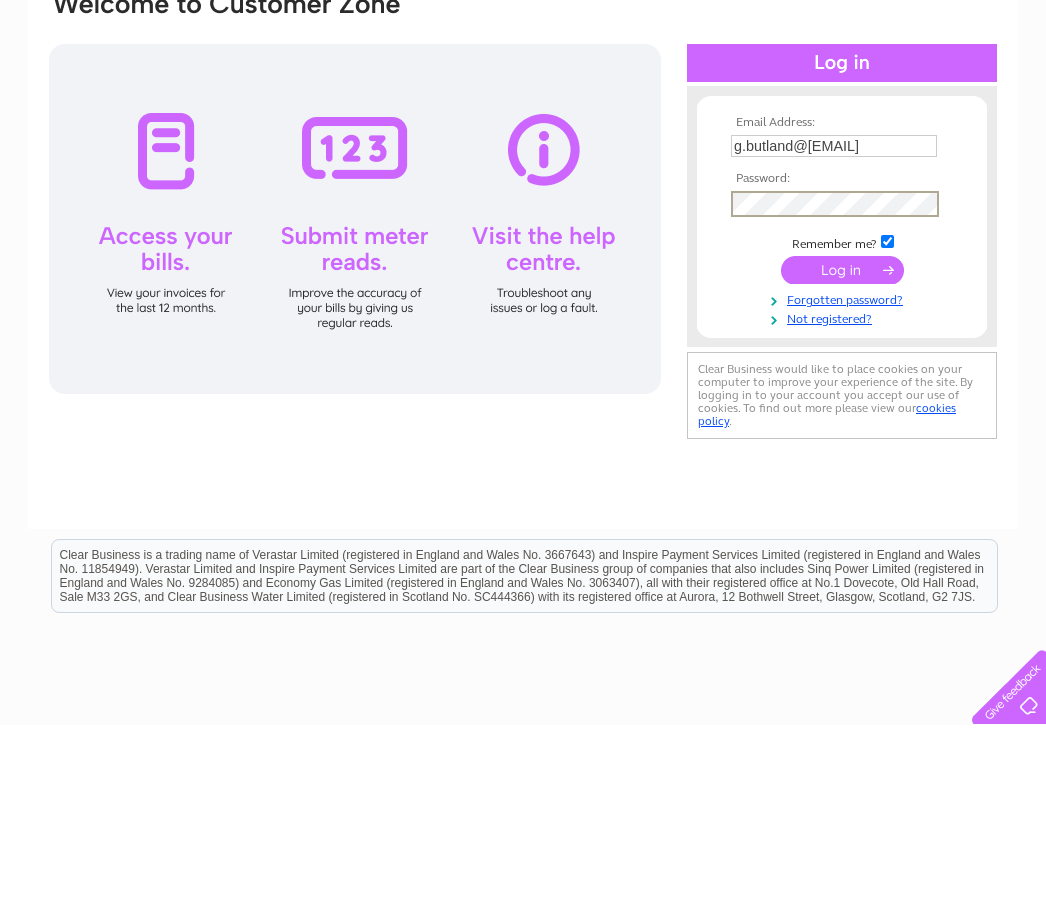 click at bounding box center (842, 451) 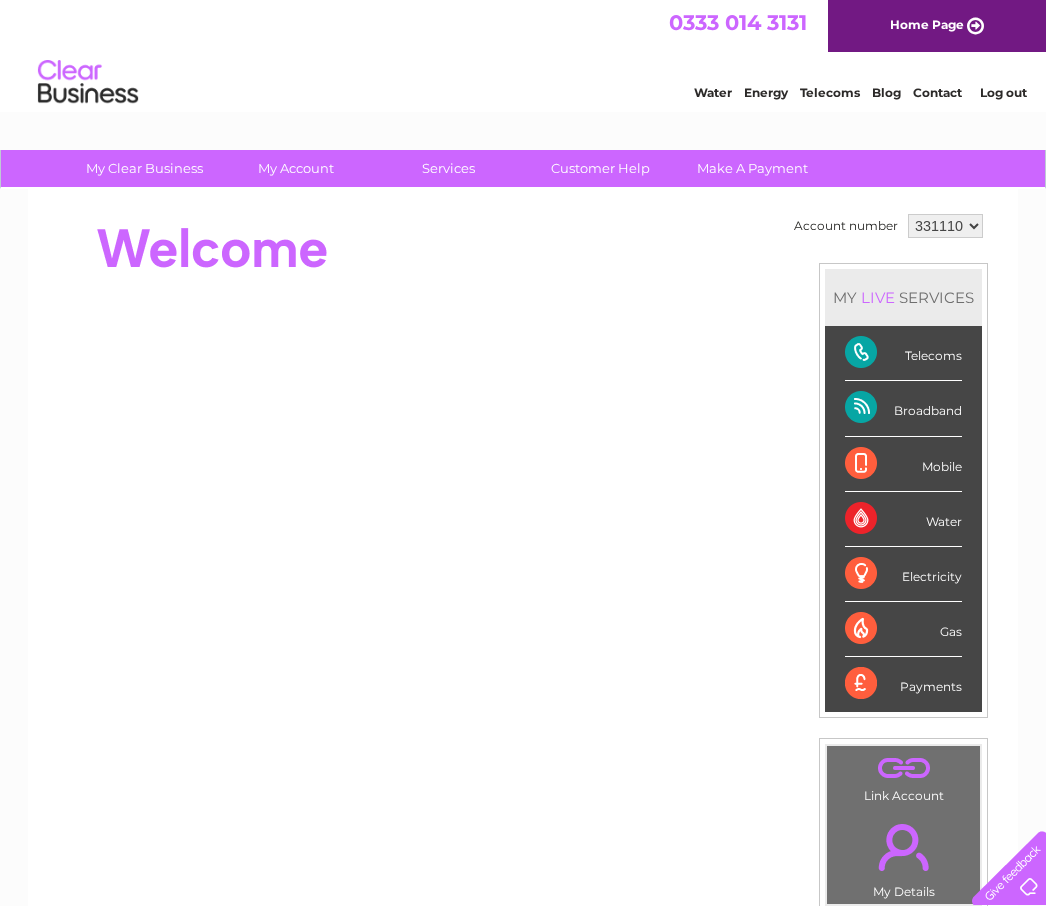 scroll, scrollTop: 0, scrollLeft: 0, axis: both 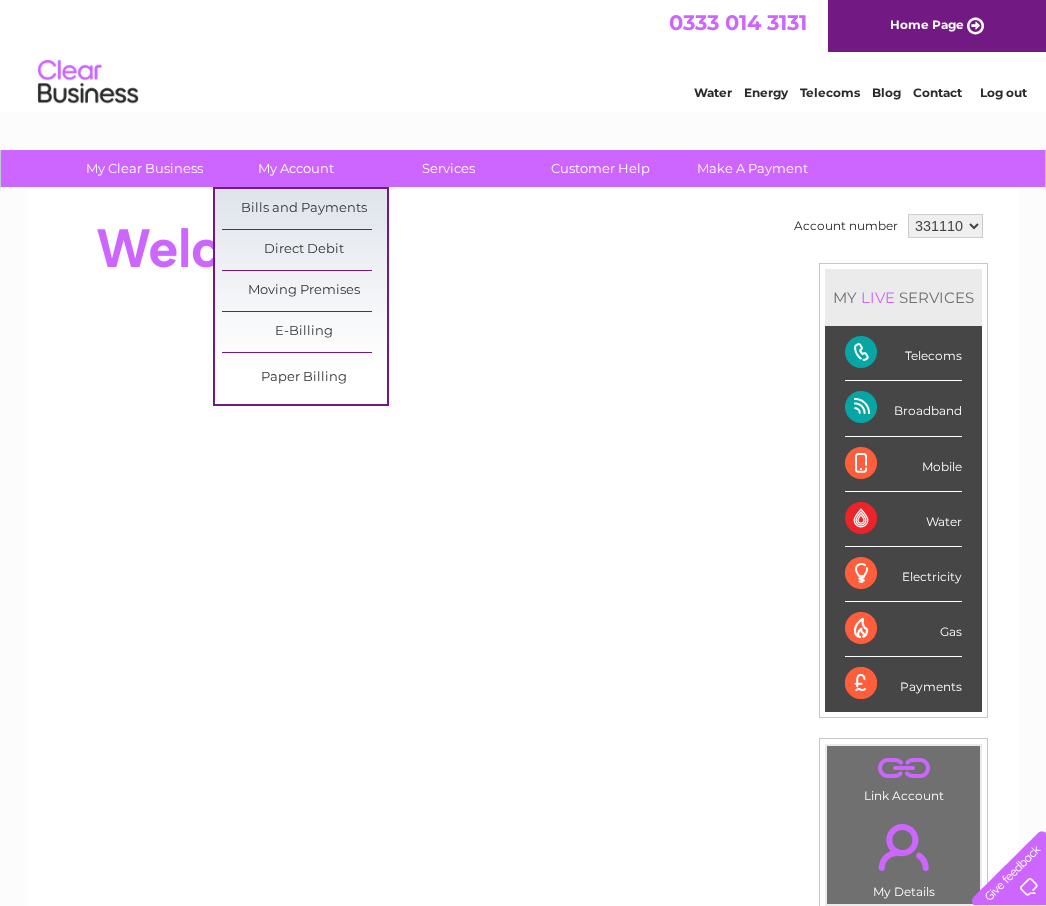 click on "Bills and Payments" at bounding box center (304, 209) 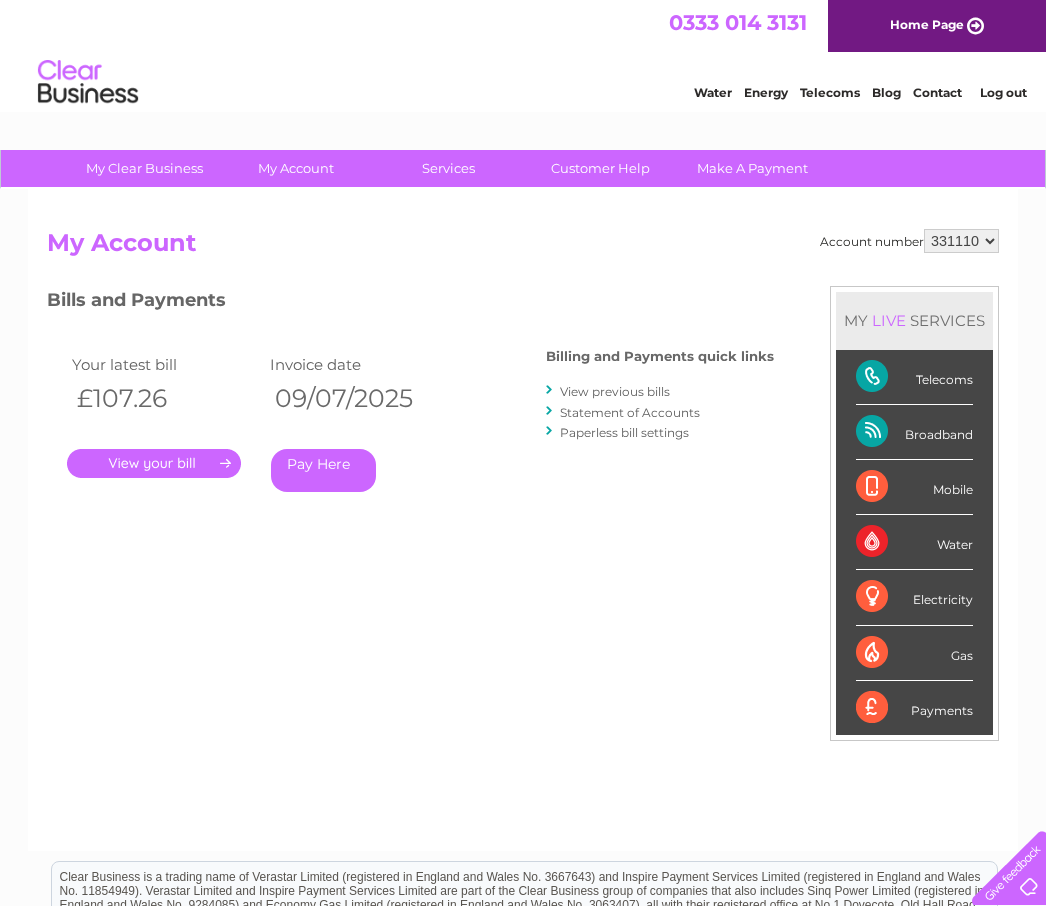scroll, scrollTop: 0, scrollLeft: 0, axis: both 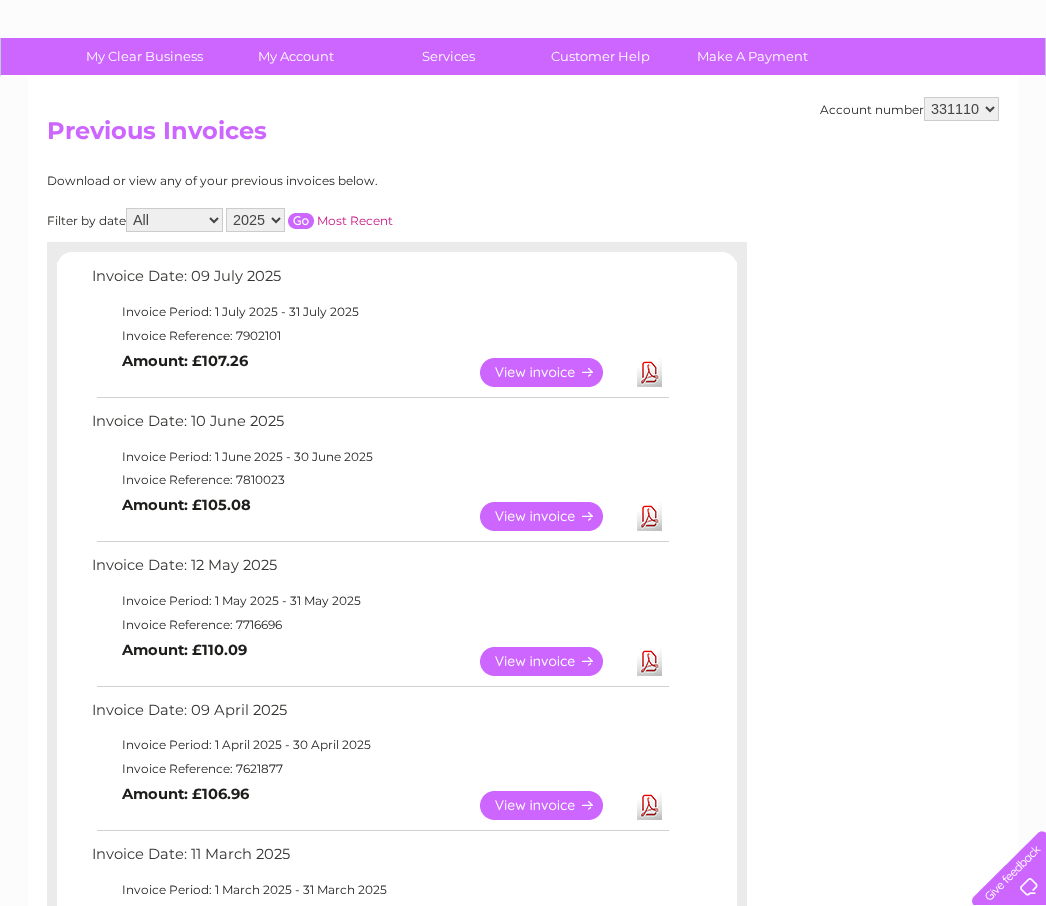 click on "View" at bounding box center (553, 805) 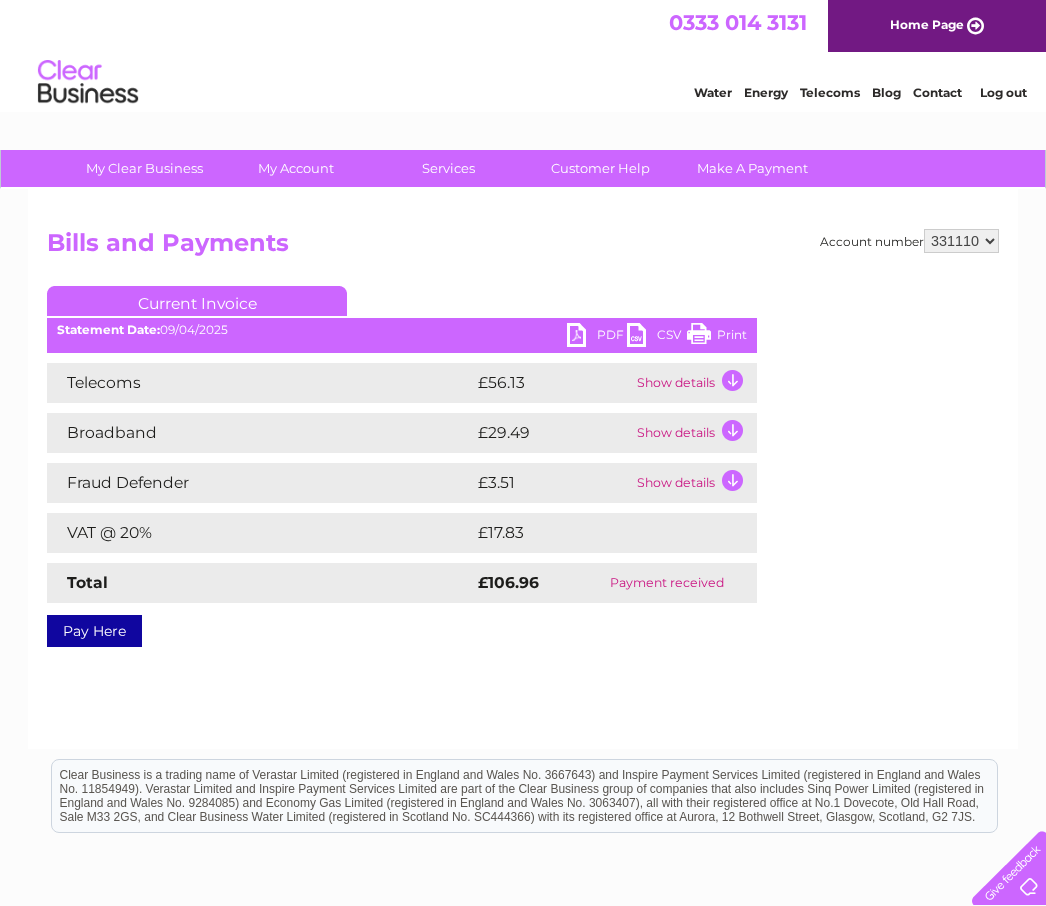 scroll, scrollTop: 0, scrollLeft: 0, axis: both 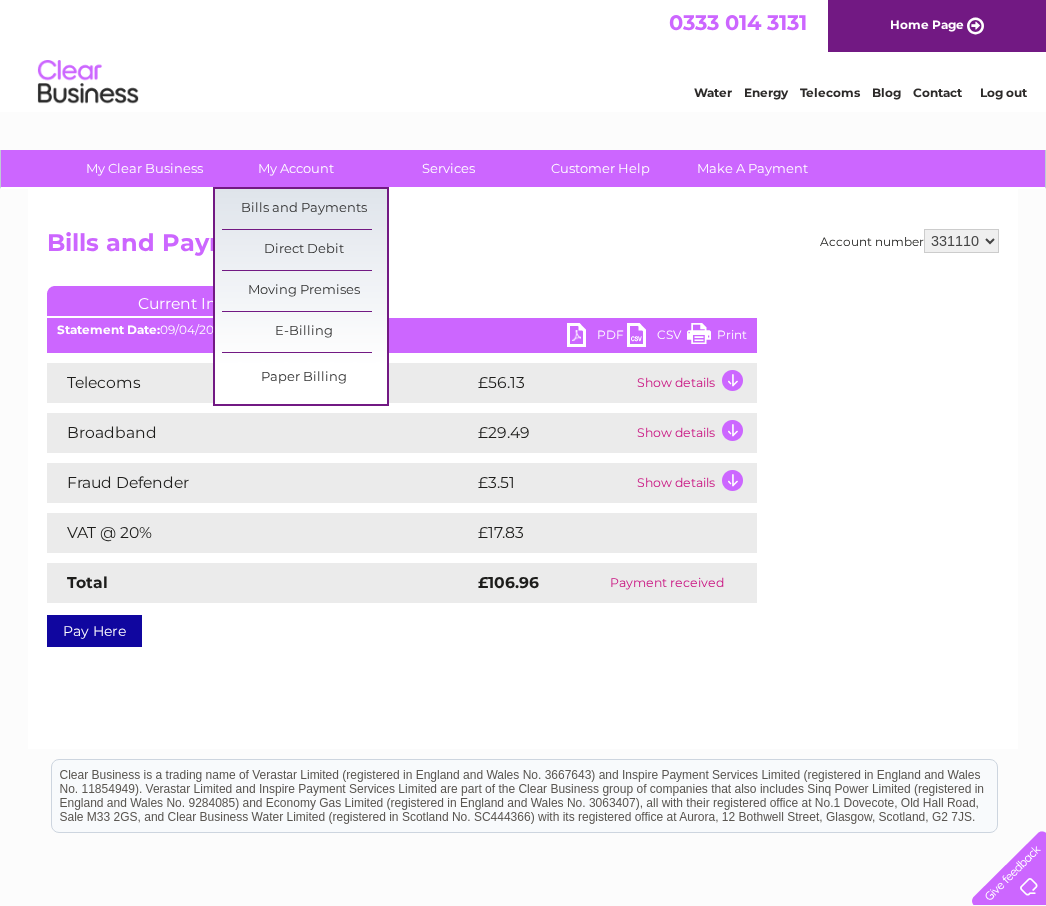 click on "Bills and Payments" at bounding box center [304, 209] 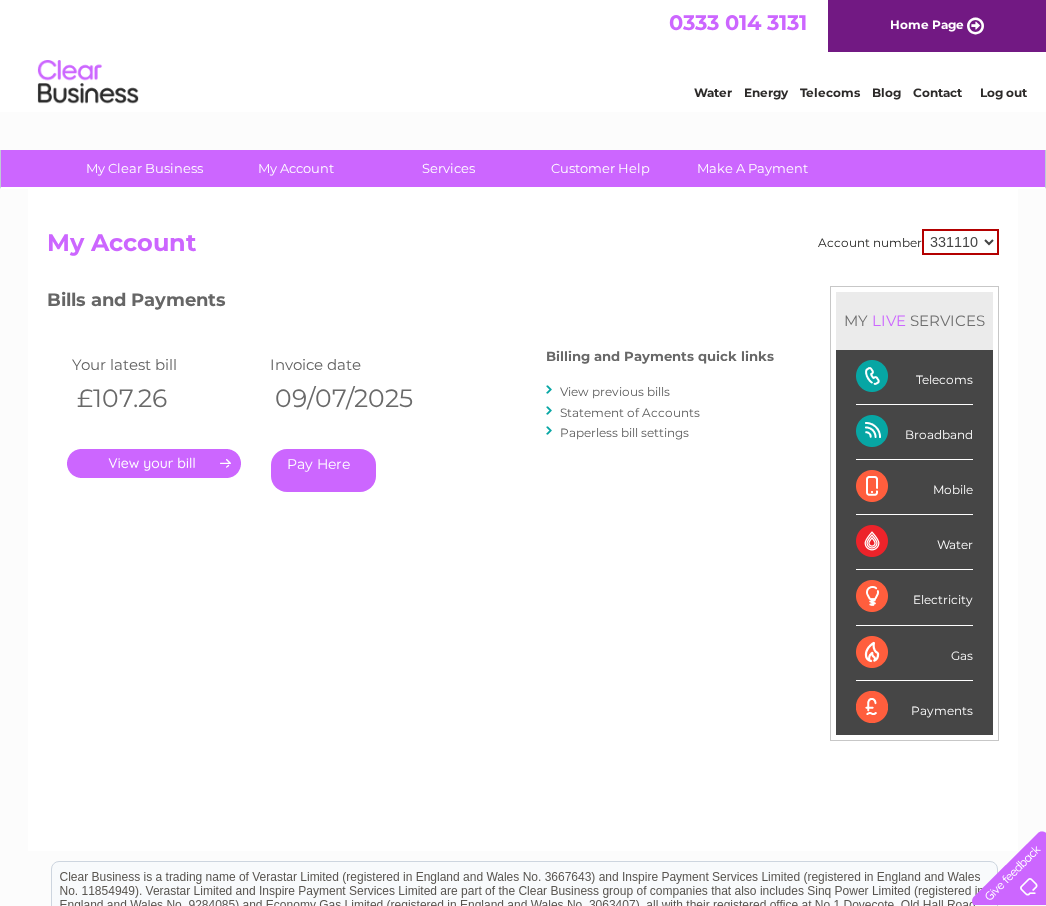 scroll, scrollTop: 0, scrollLeft: 0, axis: both 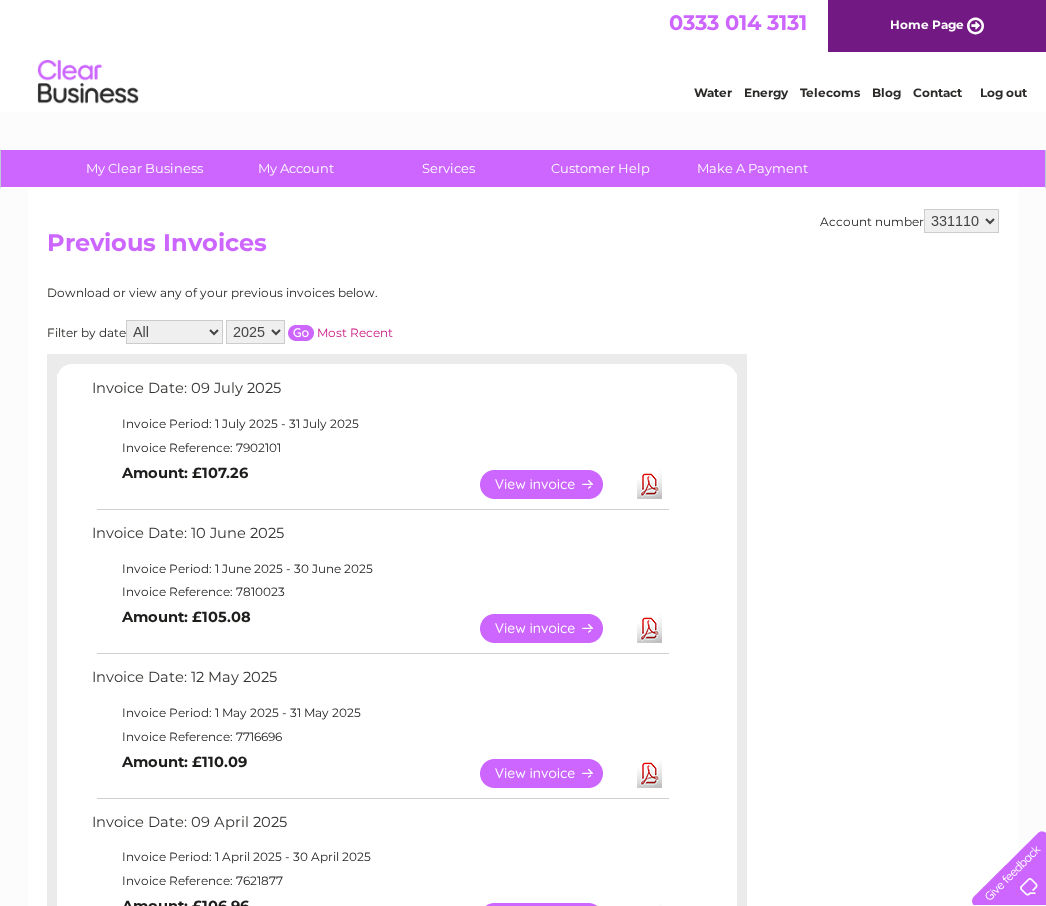 click on "View" at bounding box center [553, 773] 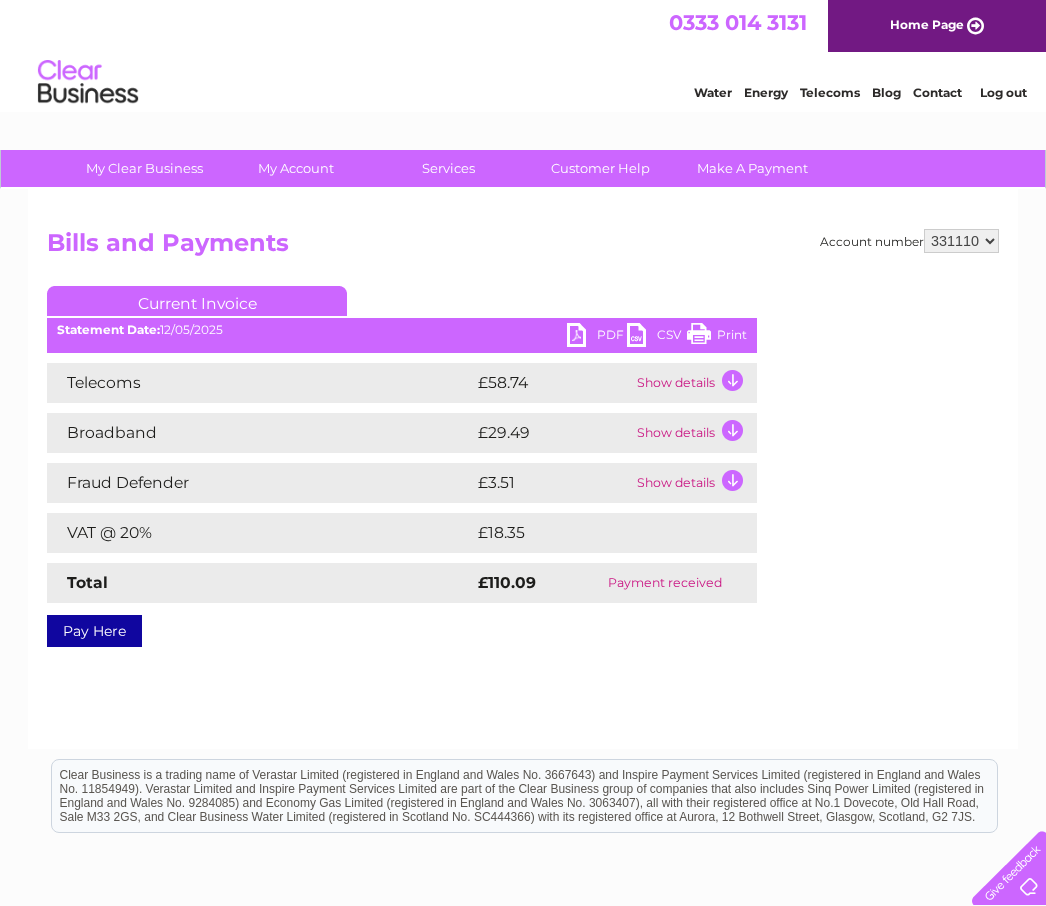 scroll, scrollTop: 0, scrollLeft: 0, axis: both 